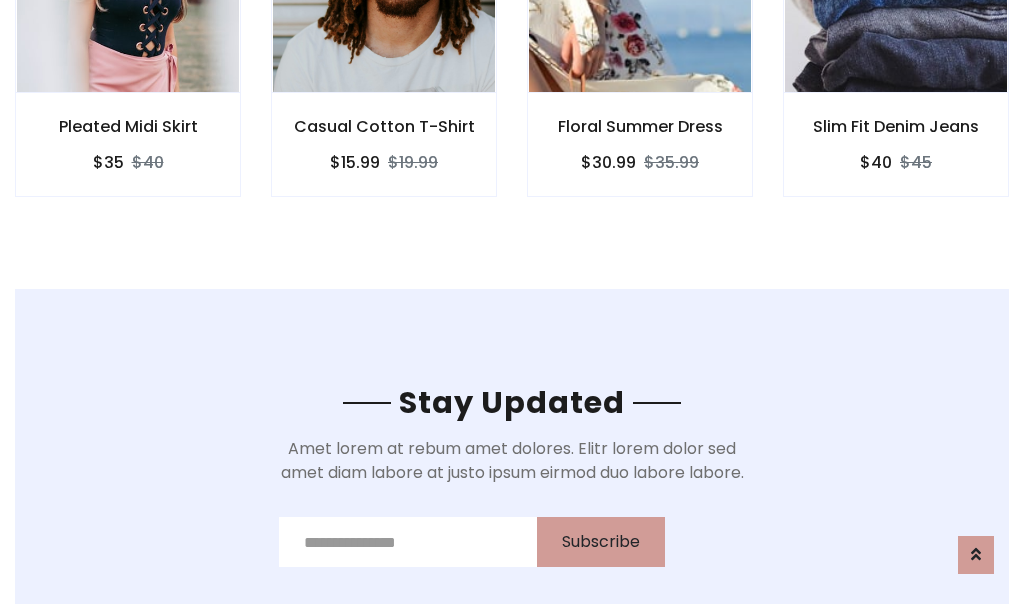 scroll, scrollTop: 3012, scrollLeft: 0, axis: vertical 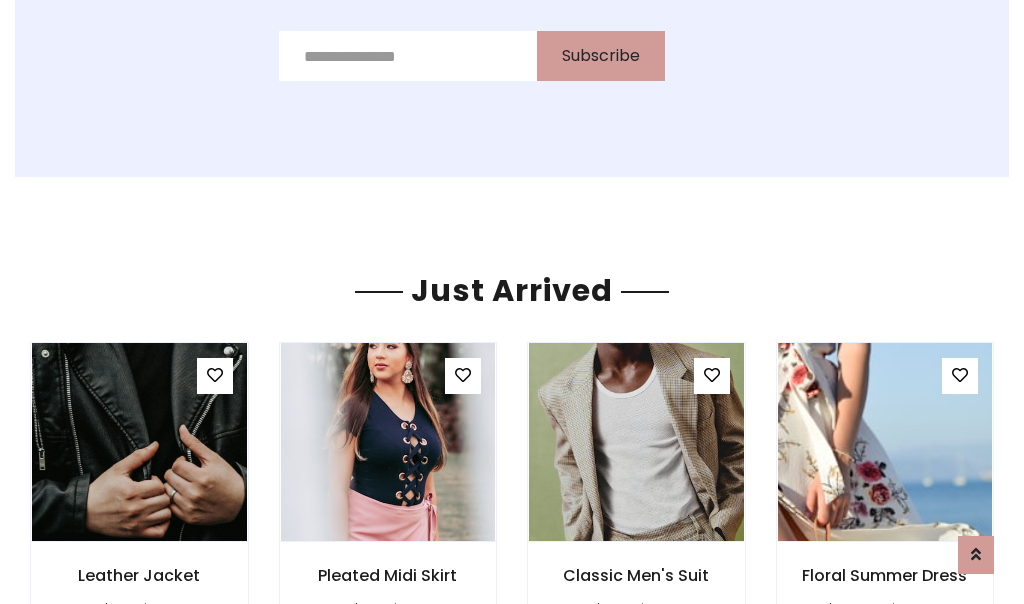 click on "Floral Summer Dress
$30.99
$35.99" at bounding box center (640, -428) 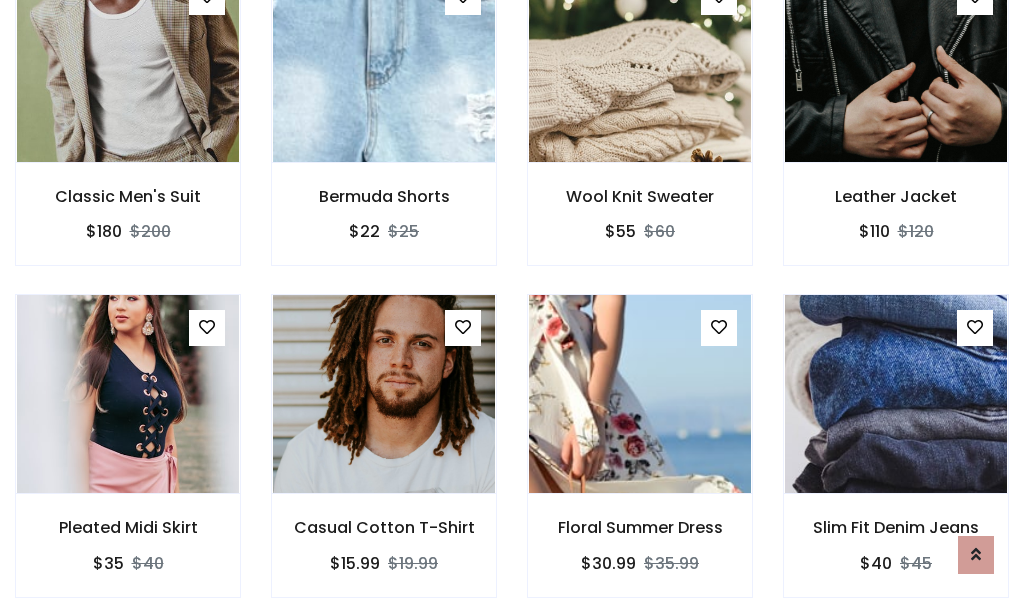 click on "Floral Summer Dress
$30.99
$35.99" at bounding box center (640, 459) 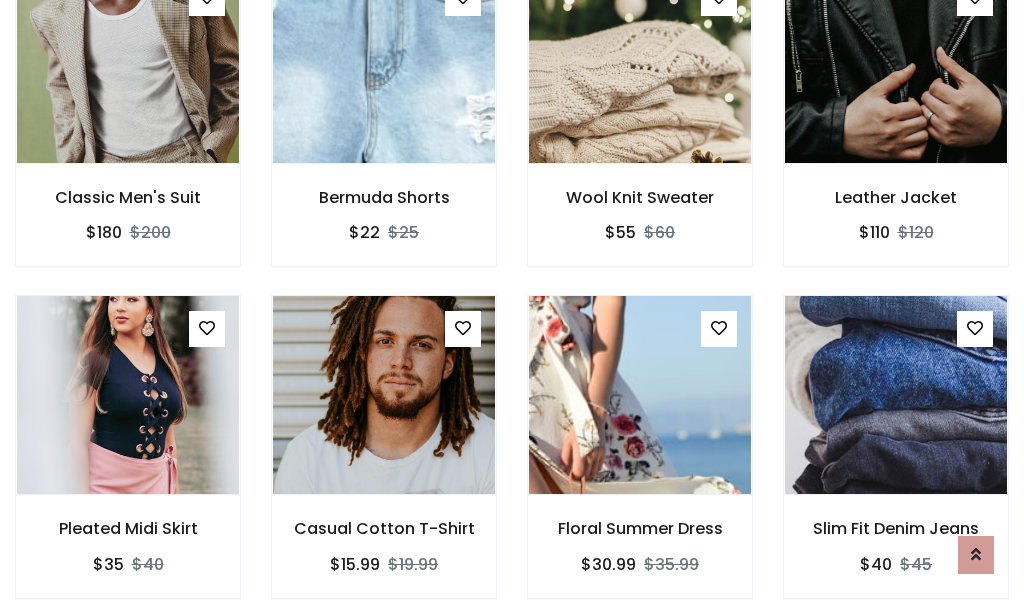 click on "Floral Summer Dress
$30.99
$35.99" at bounding box center [640, 460] 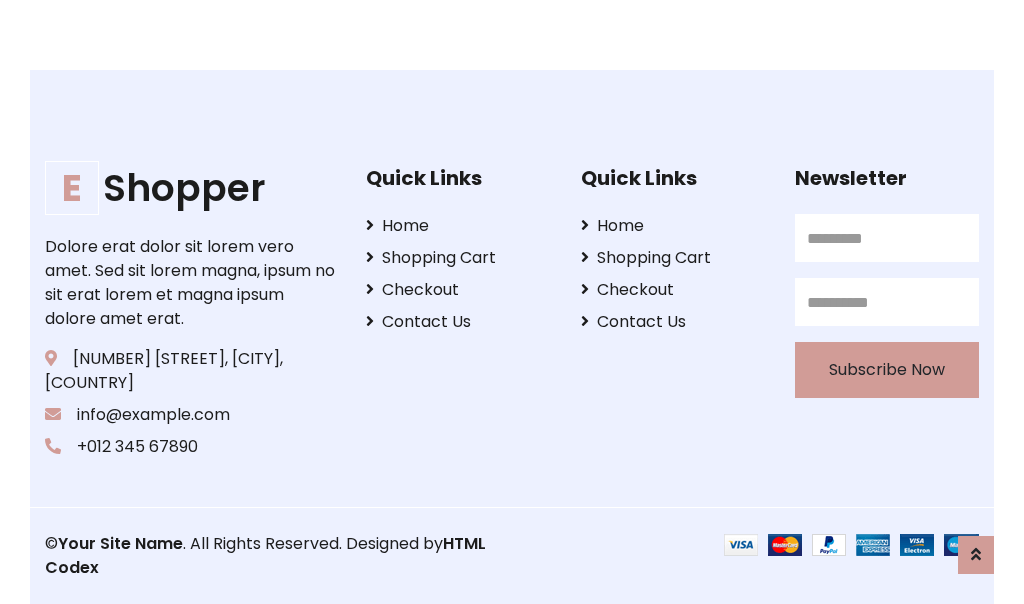 scroll, scrollTop: 3807, scrollLeft: 0, axis: vertical 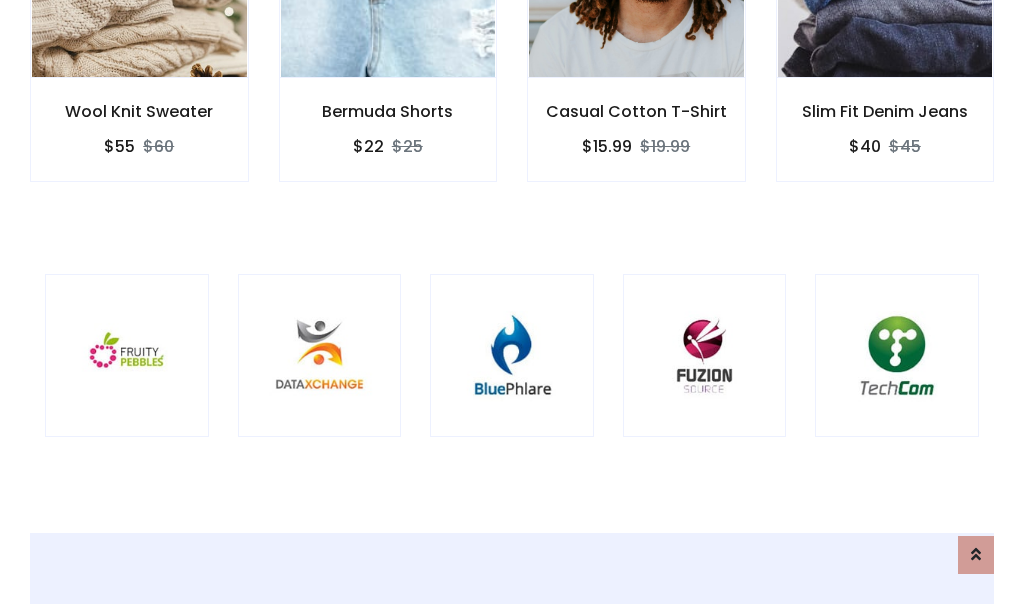 click at bounding box center [512, 356] 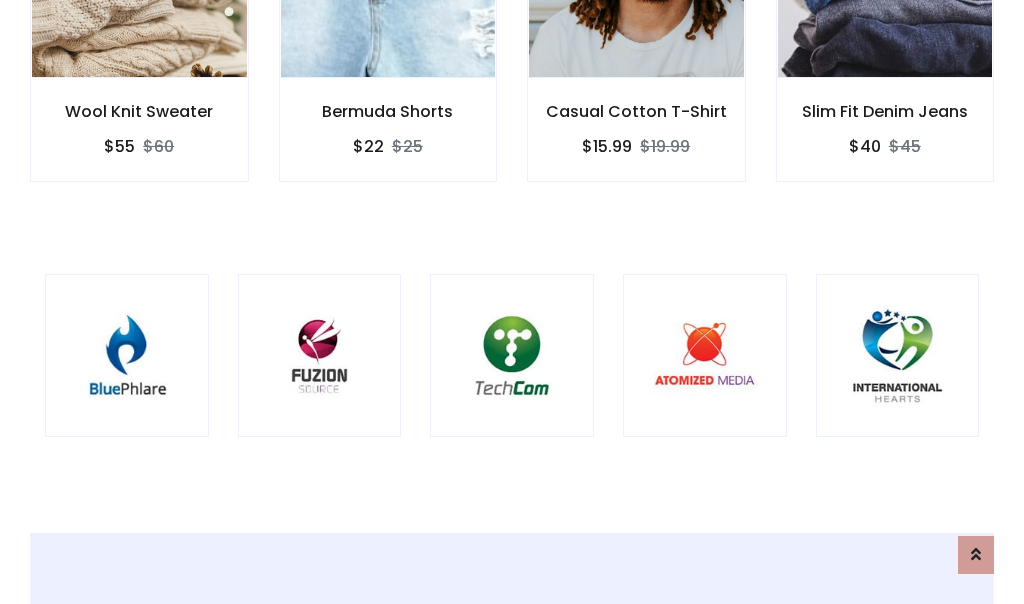 click at bounding box center (512, 356) 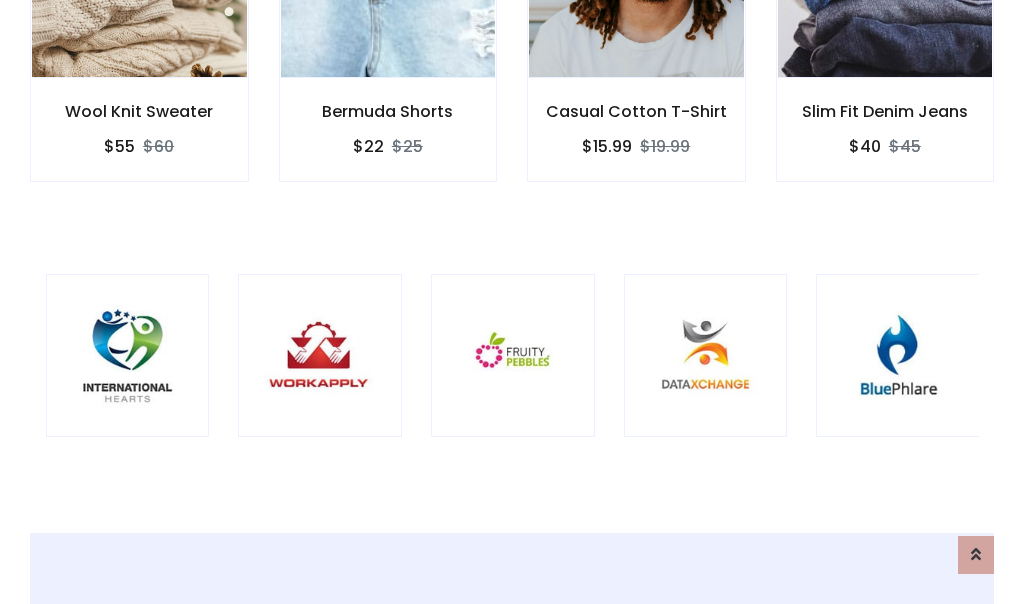 scroll, scrollTop: 0, scrollLeft: 0, axis: both 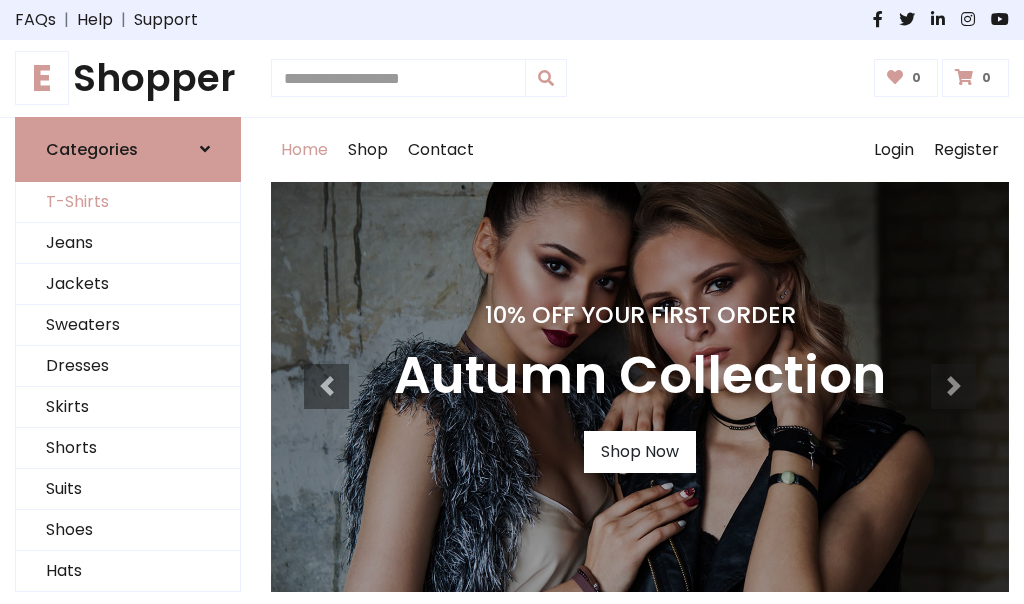 click on "T-Shirts" at bounding box center [128, 202] 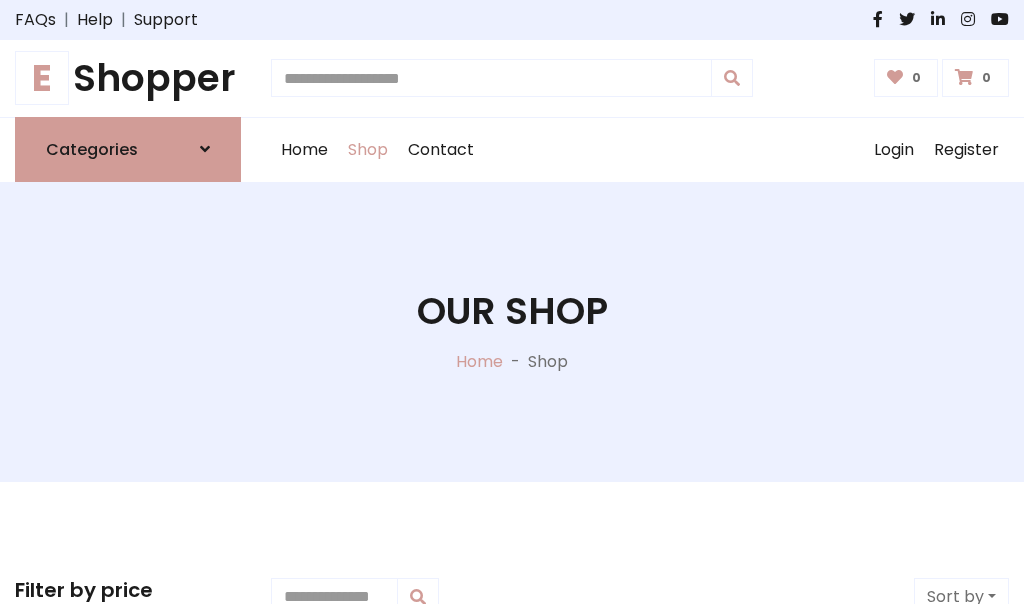 scroll, scrollTop: 802, scrollLeft: 0, axis: vertical 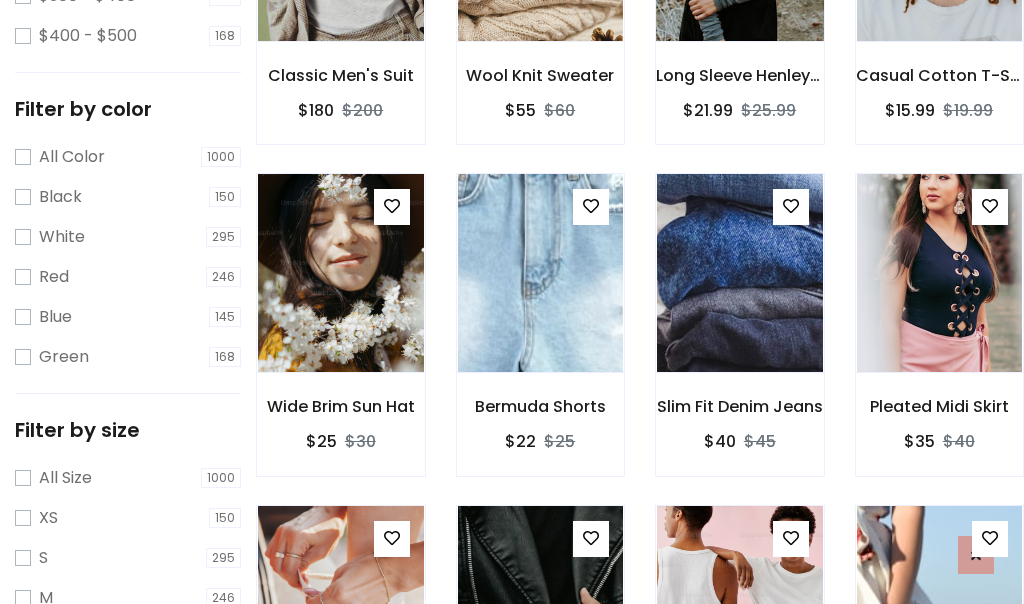 click at bounding box center [739, -58] 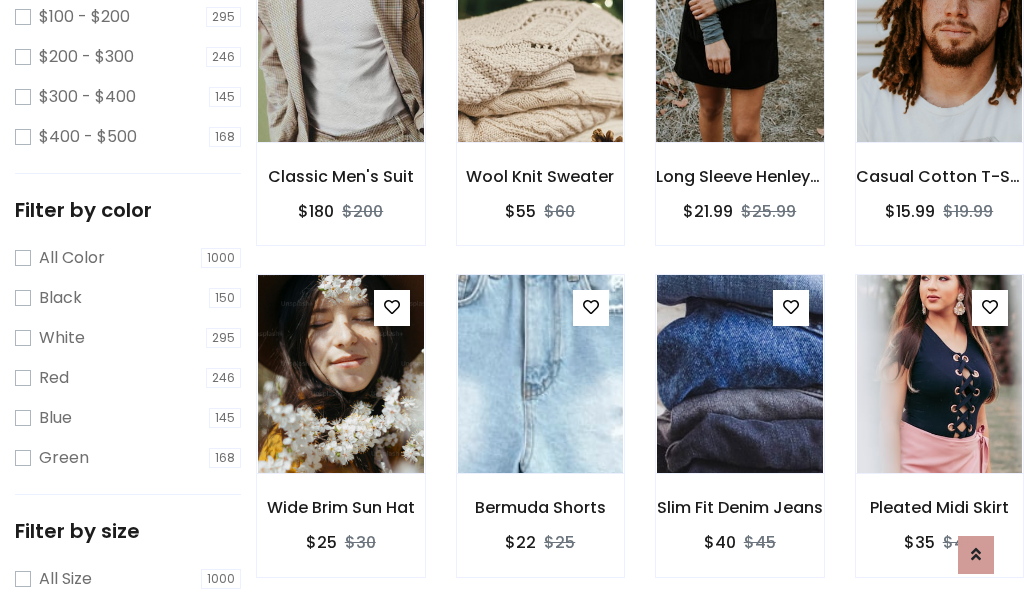 scroll, scrollTop: 0, scrollLeft: 0, axis: both 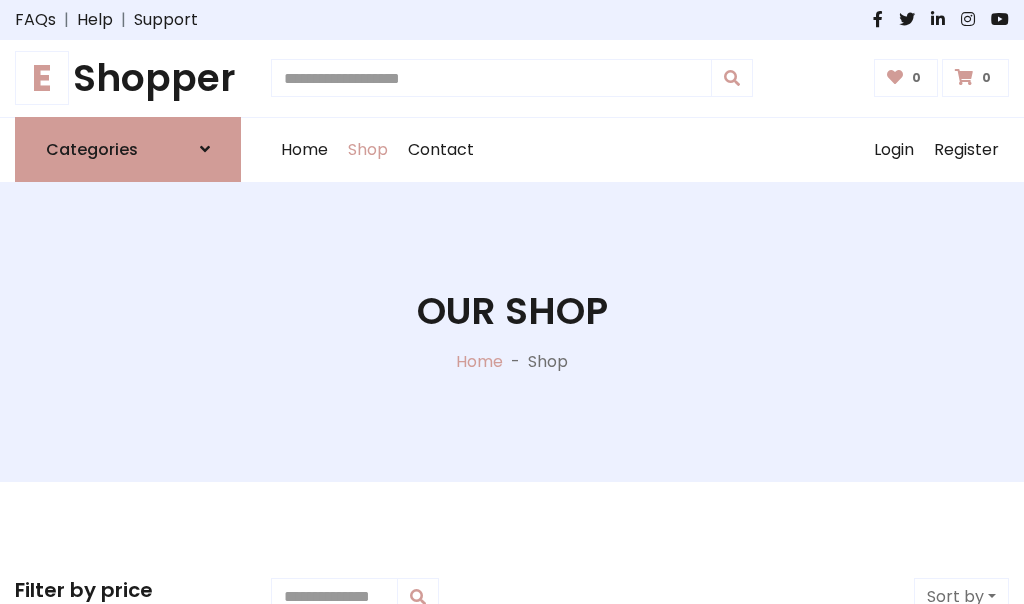 click on "E Shopper" at bounding box center [128, 78] 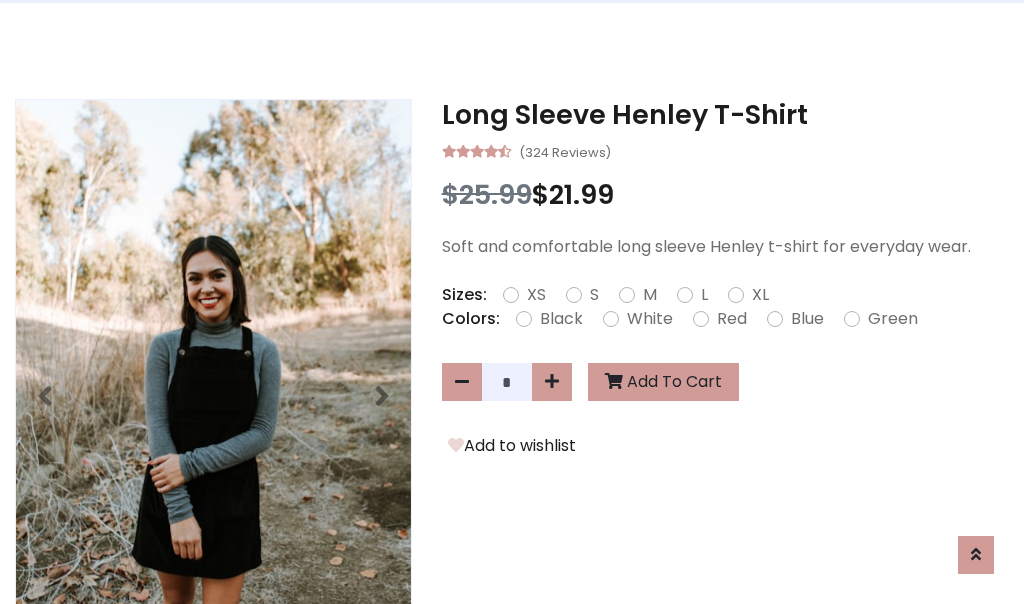 scroll, scrollTop: 0, scrollLeft: 0, axis: both 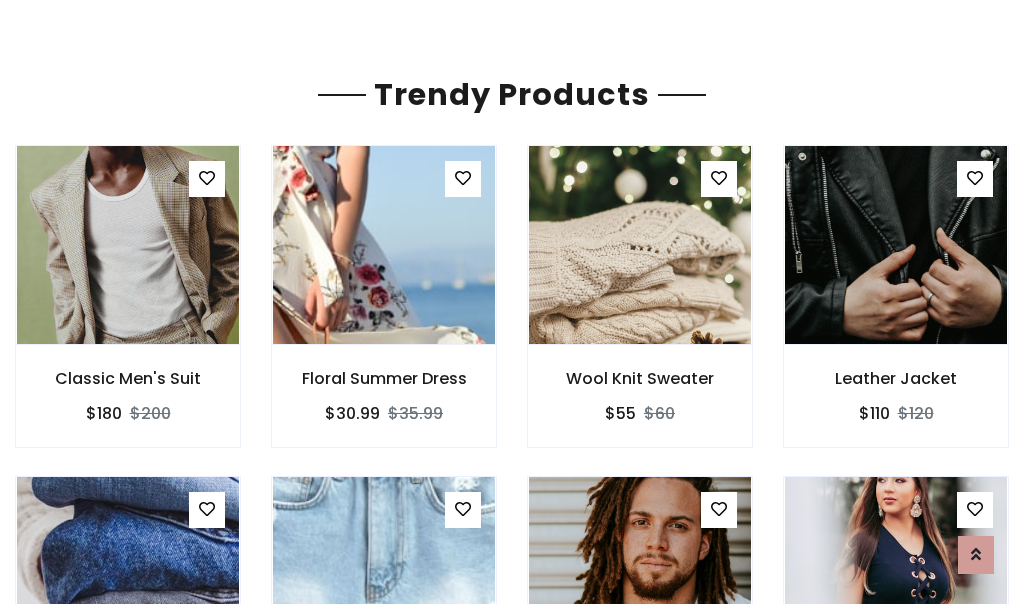 click on "Shop" at bounding box center [368, -1793] 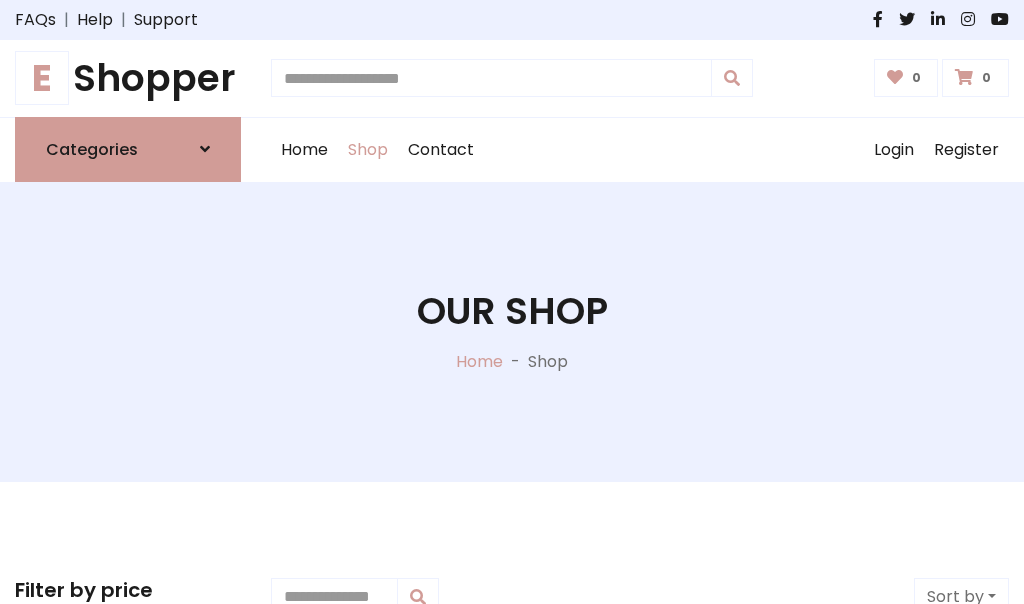 scroll, scrollTop: 0, scrollLeft: 0, axis: both 